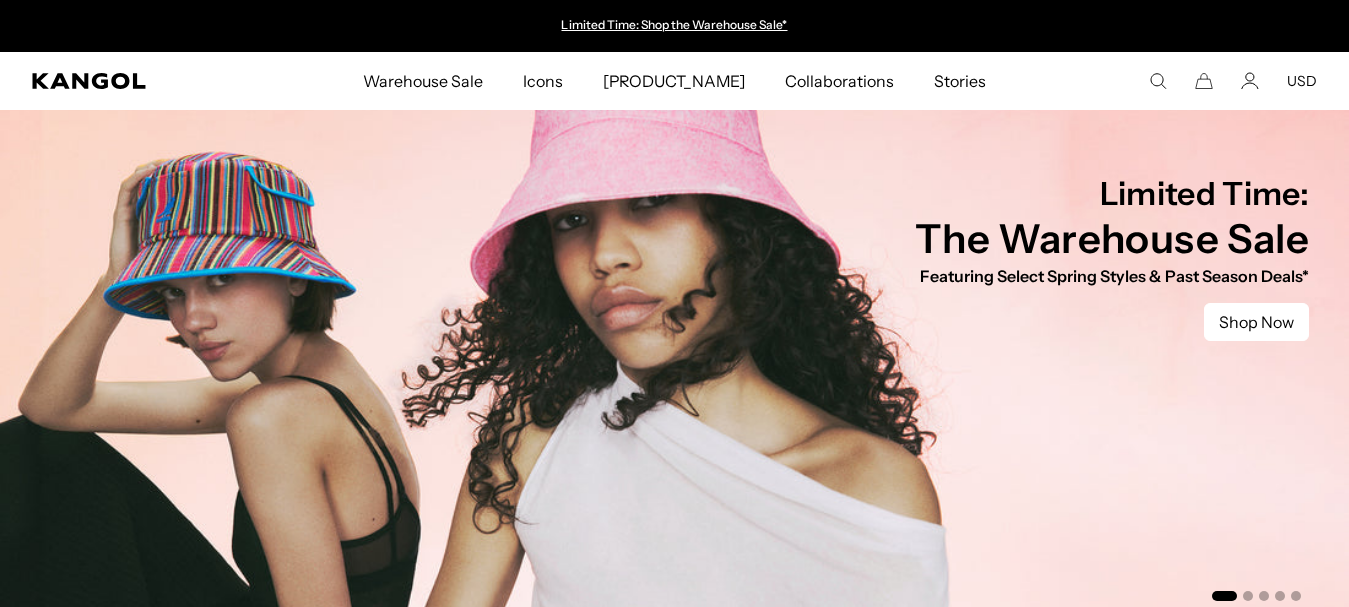 scroll, scrollTop: 975, scrollLeft: 0, axis: vertical 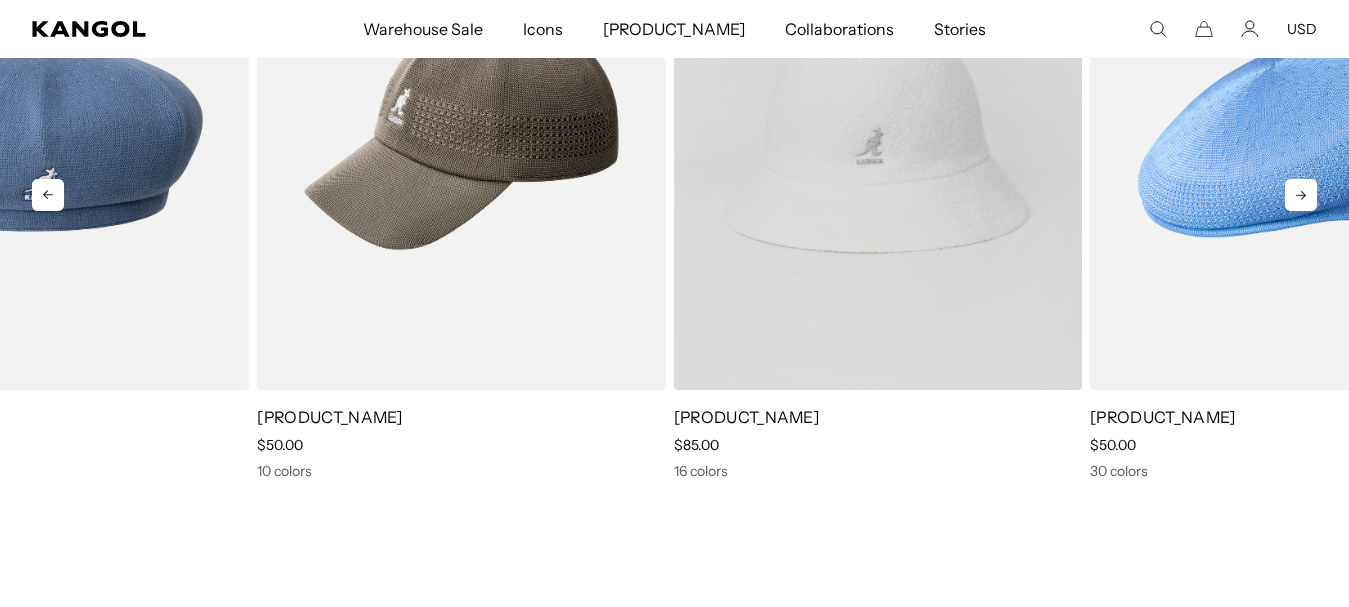 drag, startPoint x: 1189, startPoint y: 231, endPoint x: 966, endPoint y: 216, distance: 223.50392 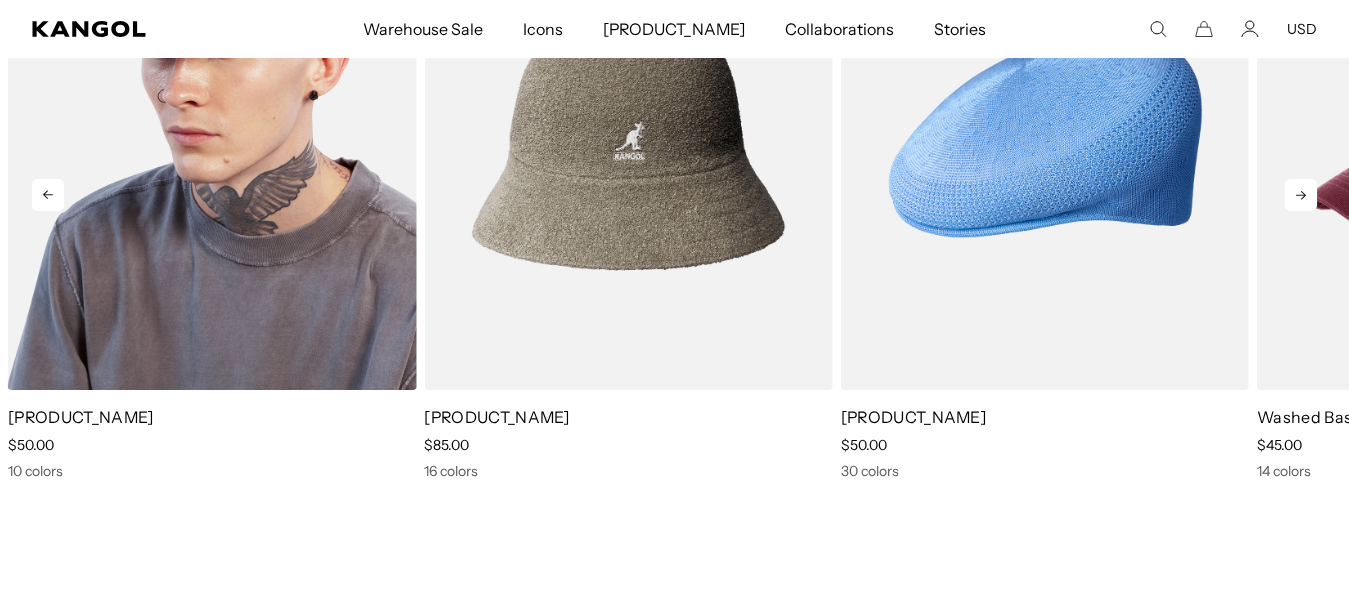 scroll, scrollTop: 0, scrollLeft: 412, axis: horizontal 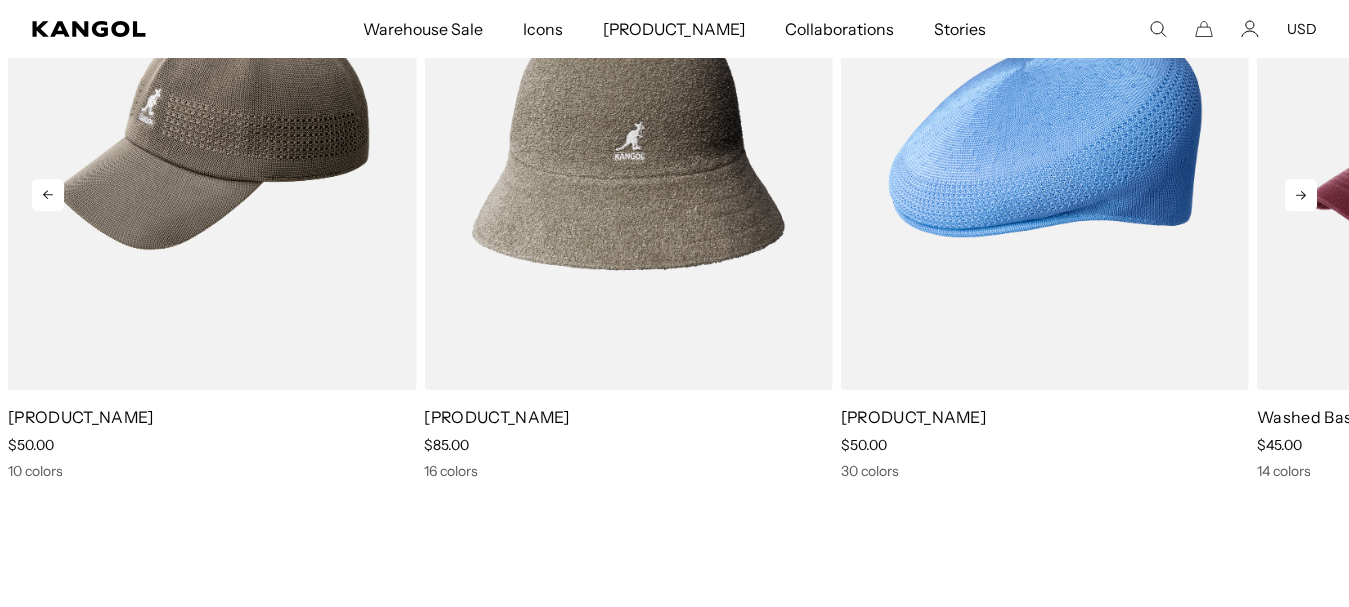click at bounding box center [48, 195] 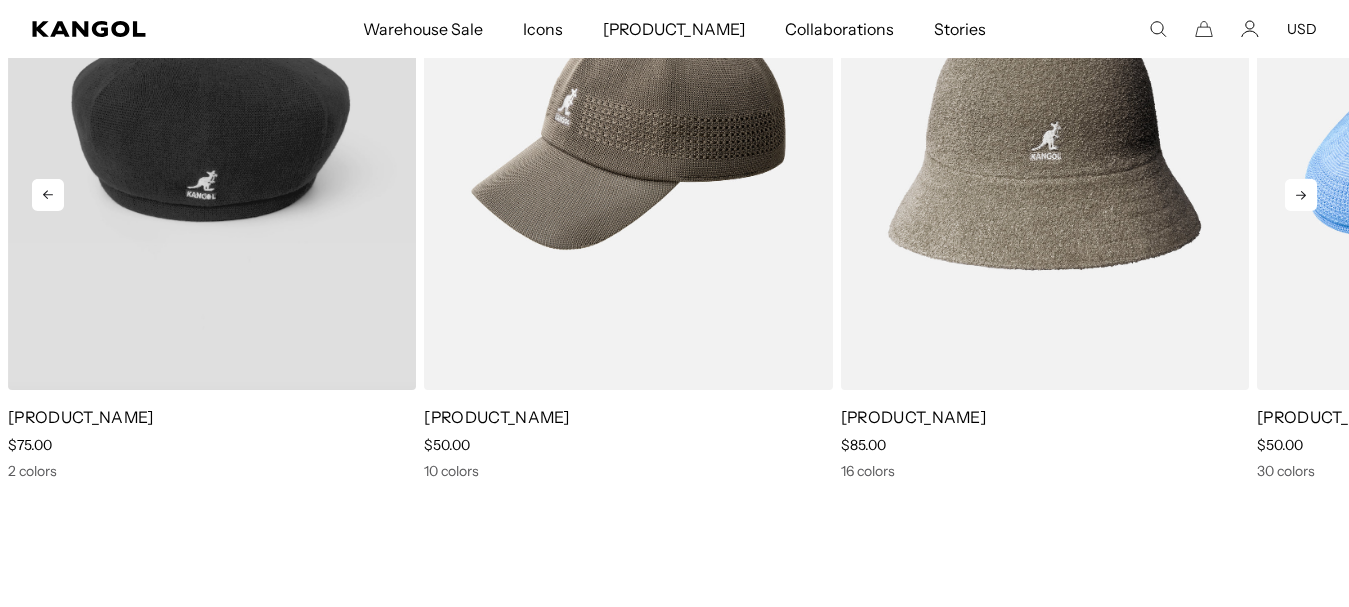 scroll, scrollTop: 0, scrollLeft: 0, axis: both 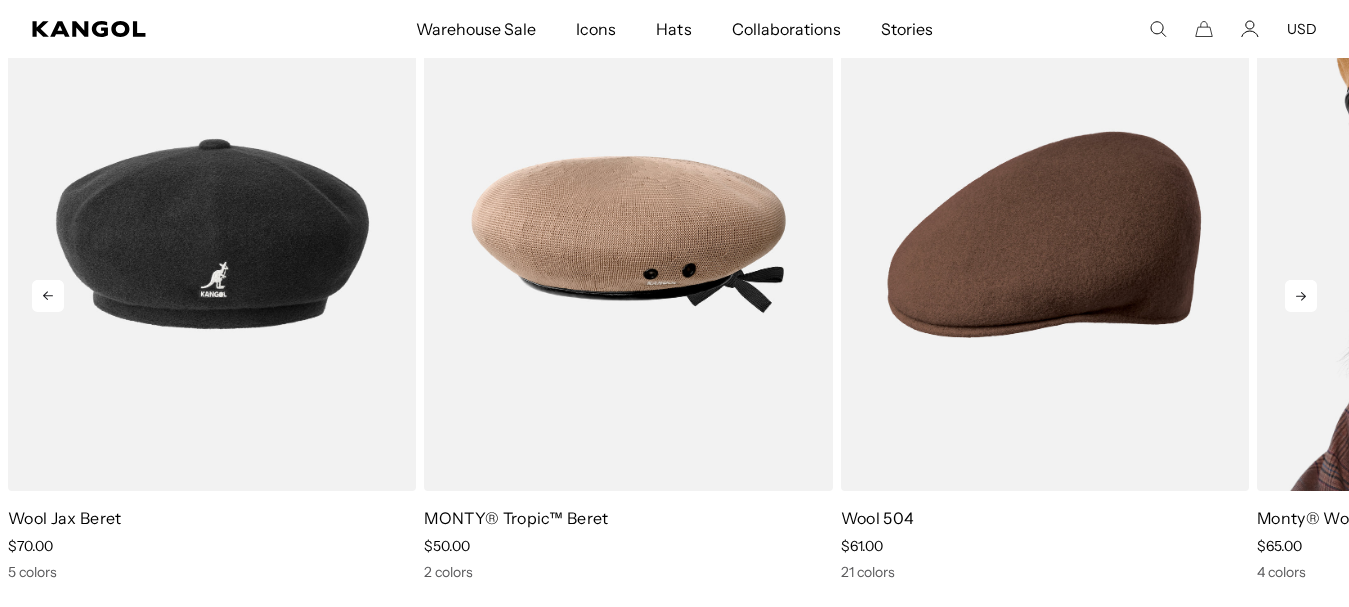 click at bounding box center (1461, 234) 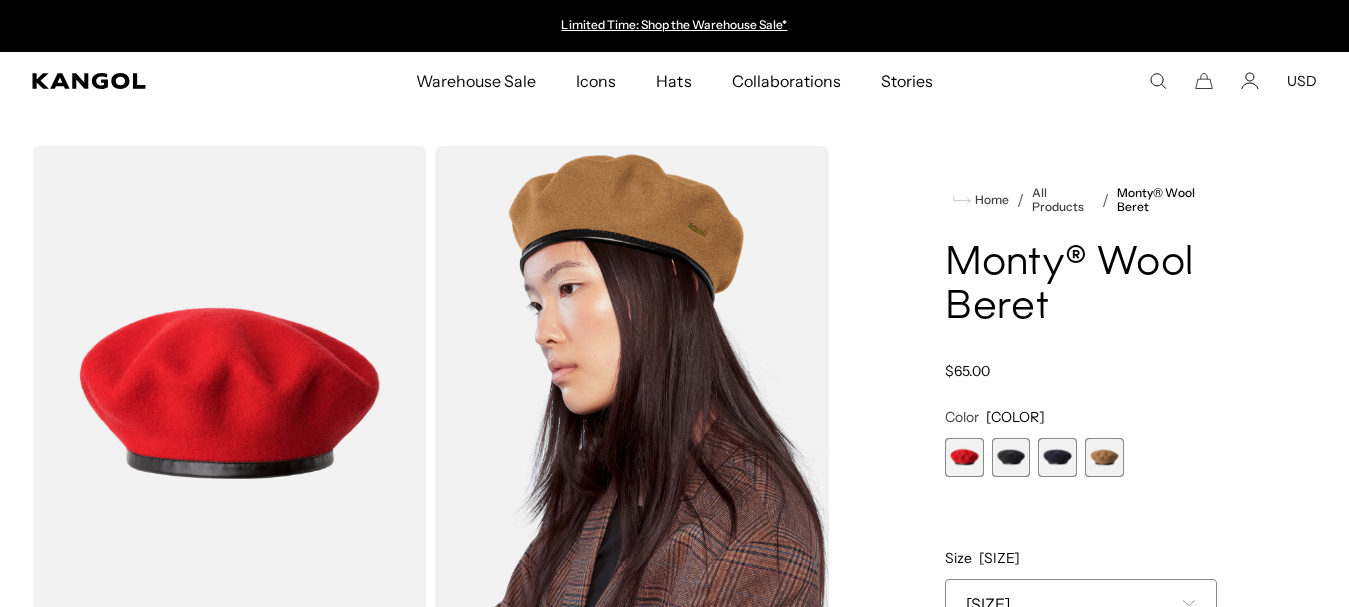 scroll, scrollTop: 0, scrollLeft: 0, axis: both 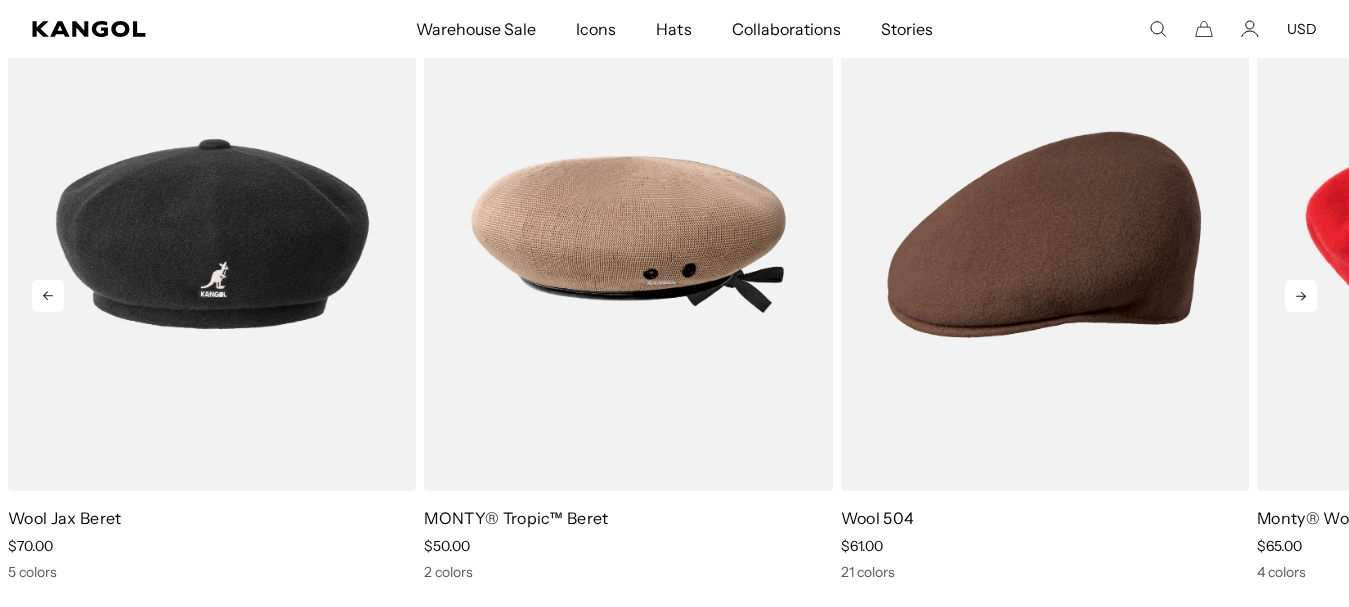 click at bounding box center (1301, 296) 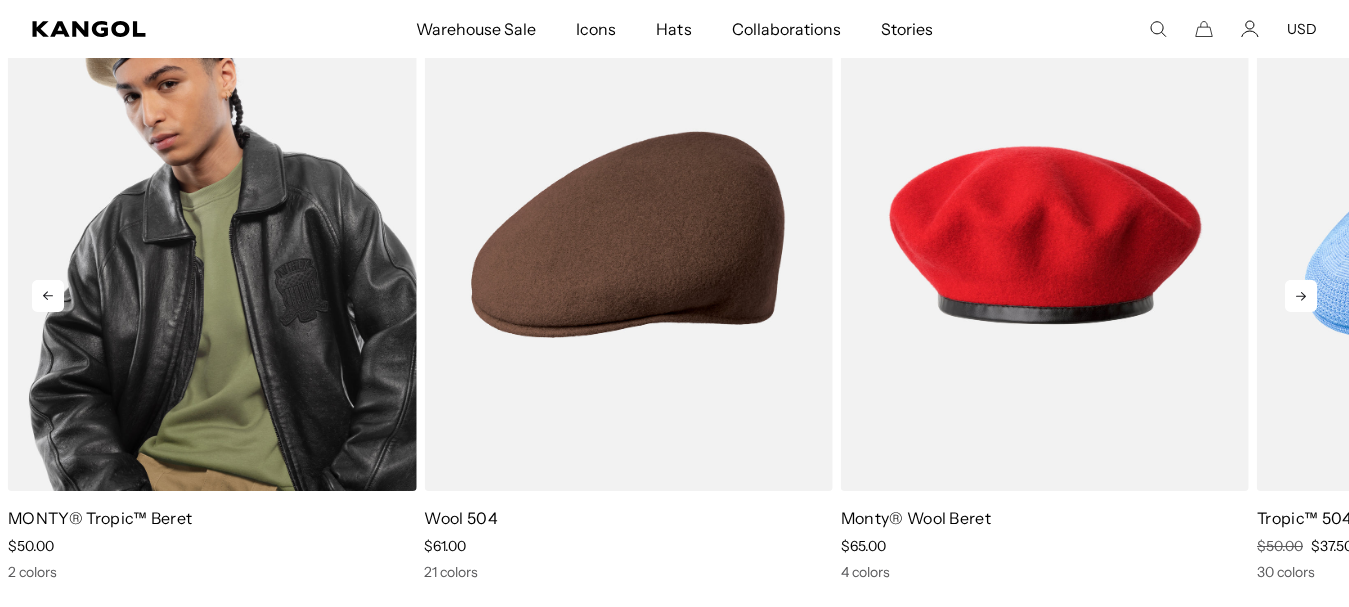 type 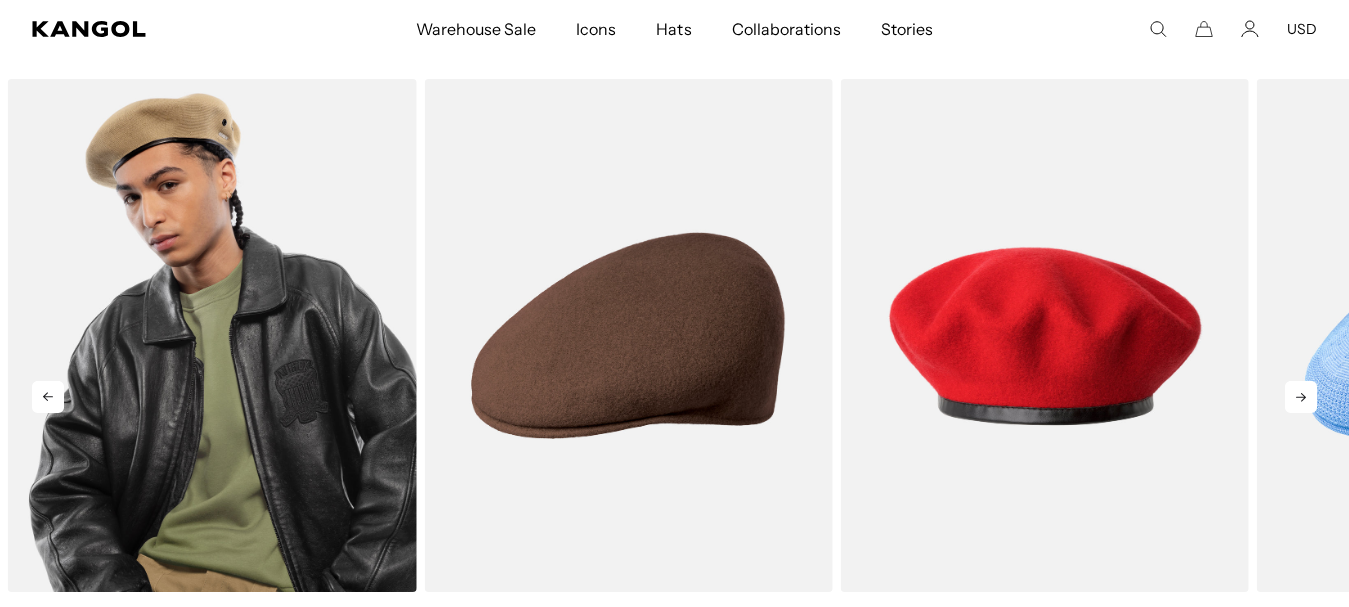 scroll, scrollTop: 1264, scrollLeft: 0, axis: vertical 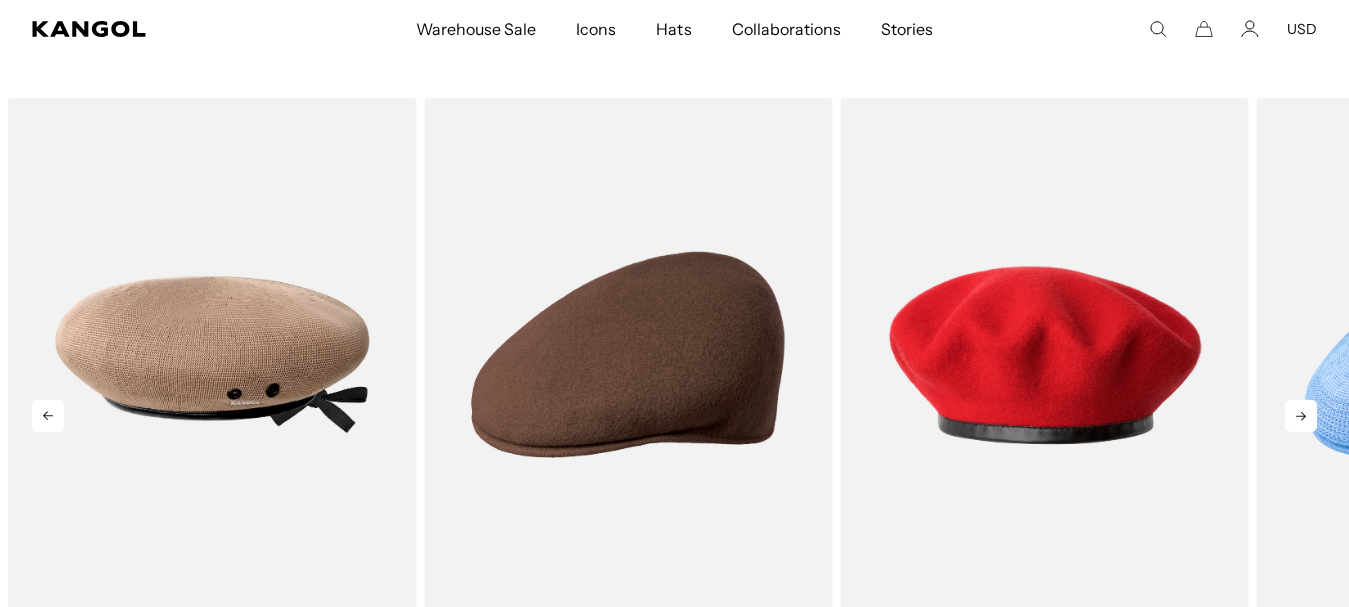 click at bounding box center [1301, 416] 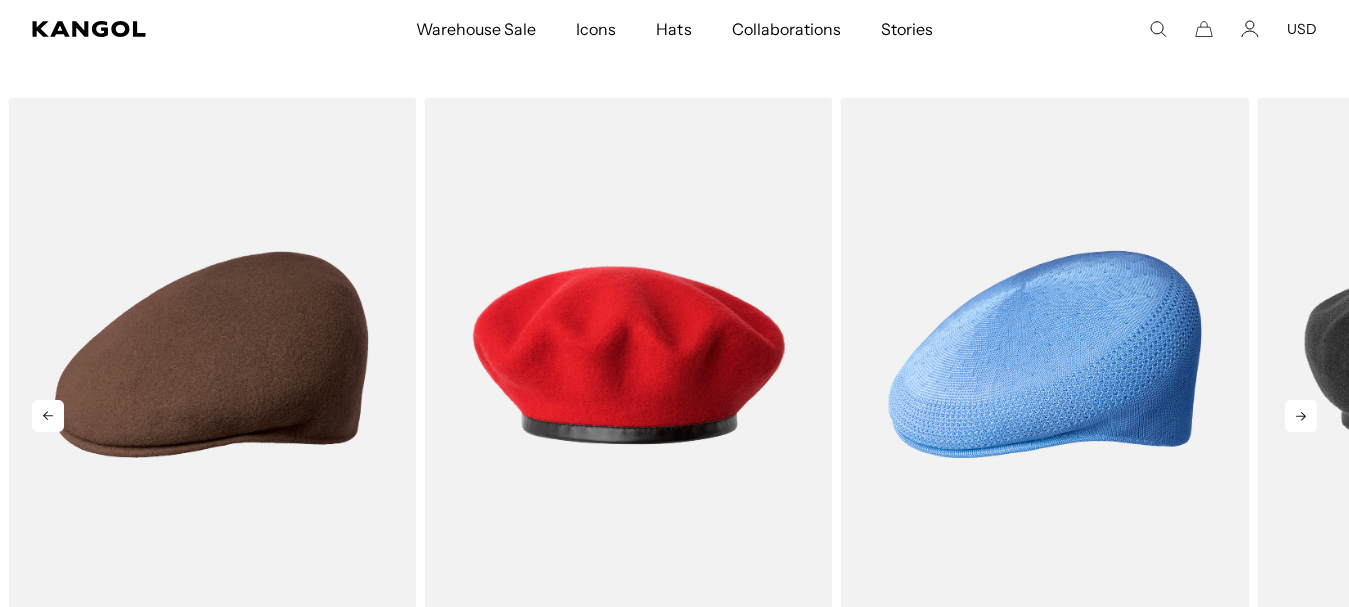 click at bounding box center (1301, 416) 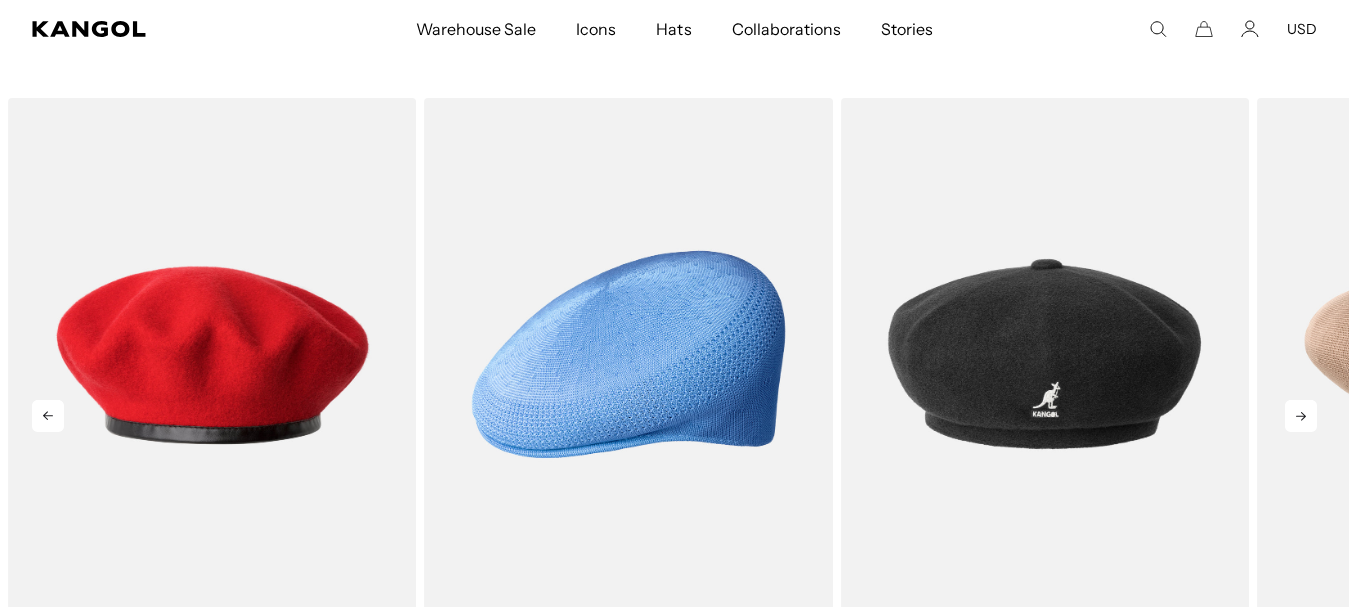 scroll, scrollTop: 0, scrollLeft: 0, axis: both 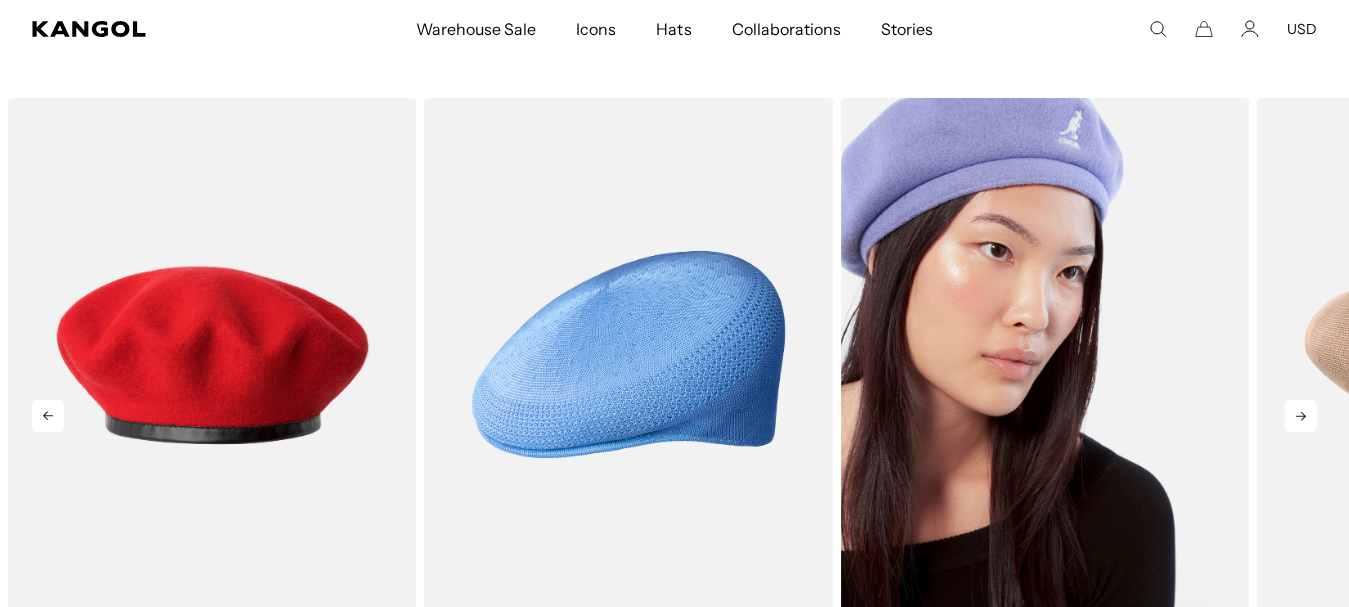 click at bounding box center (1045, 354) 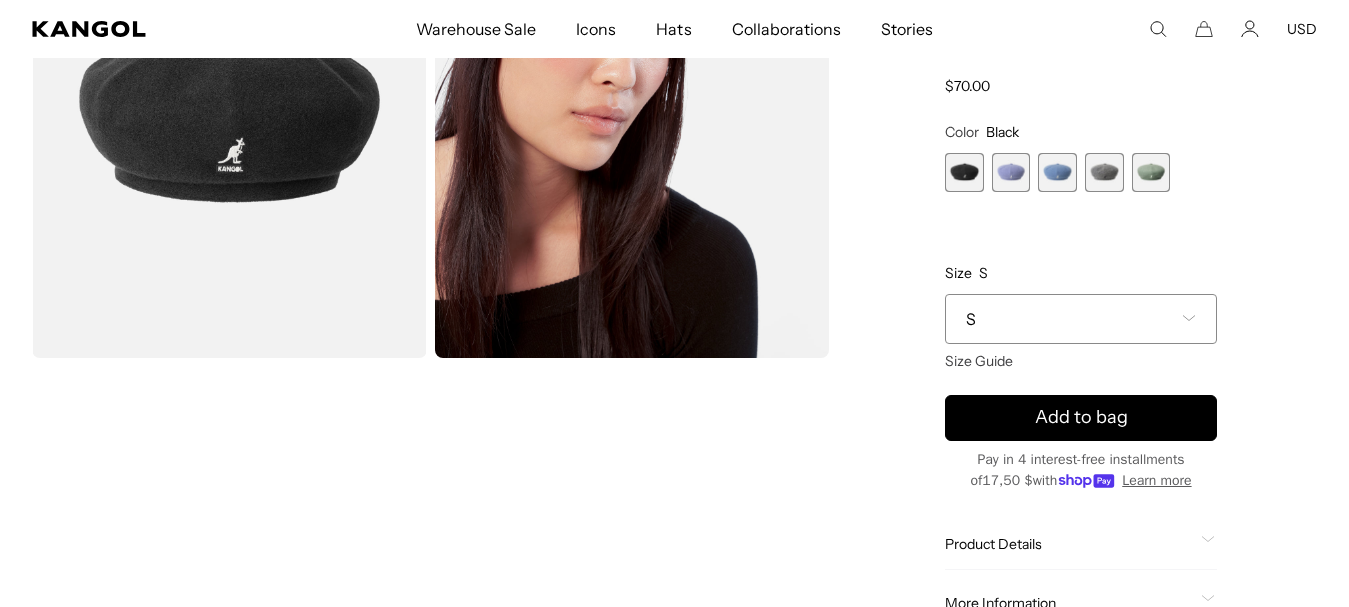 scroll, scrollTop: 566, scrollLeft: 0, axis: vertical 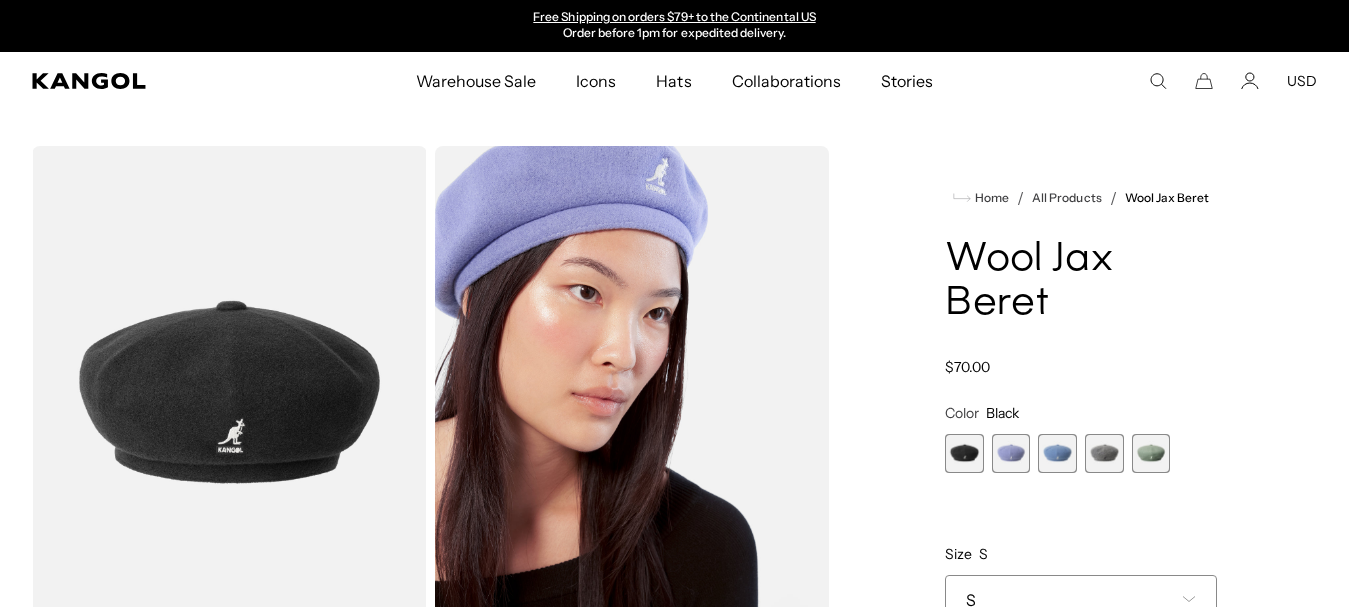 click at bounding box center [632, 392] 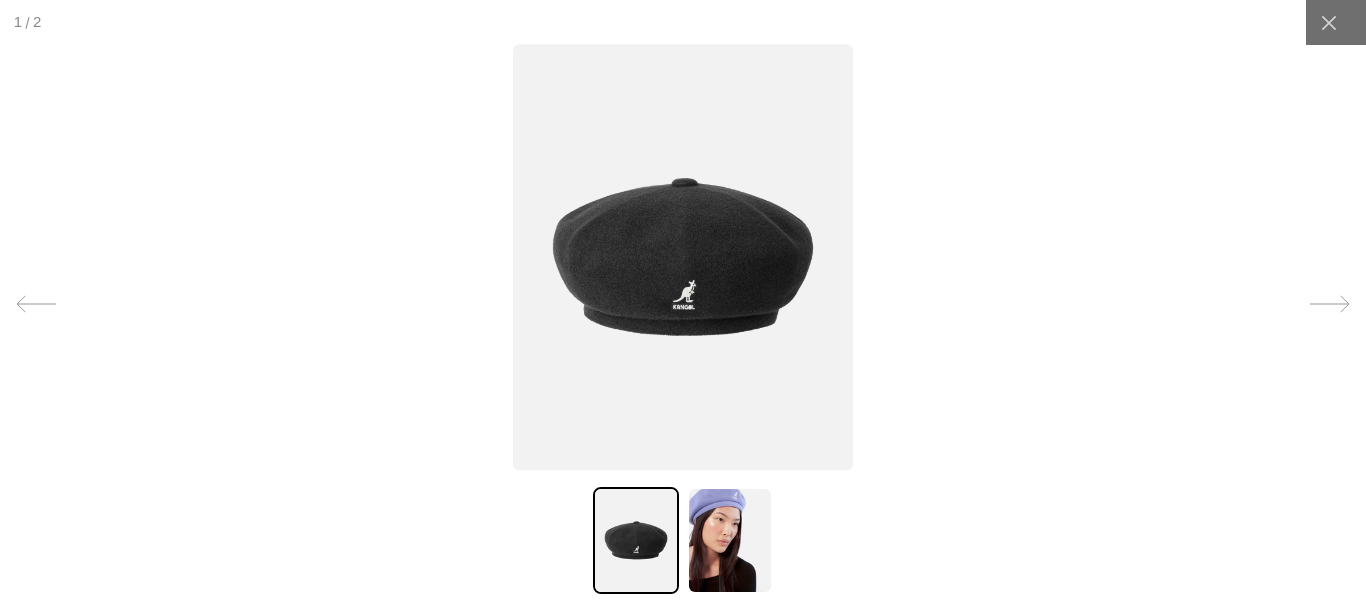 scroll, scrollTop: 0, scrollLeft: 0, axis: both 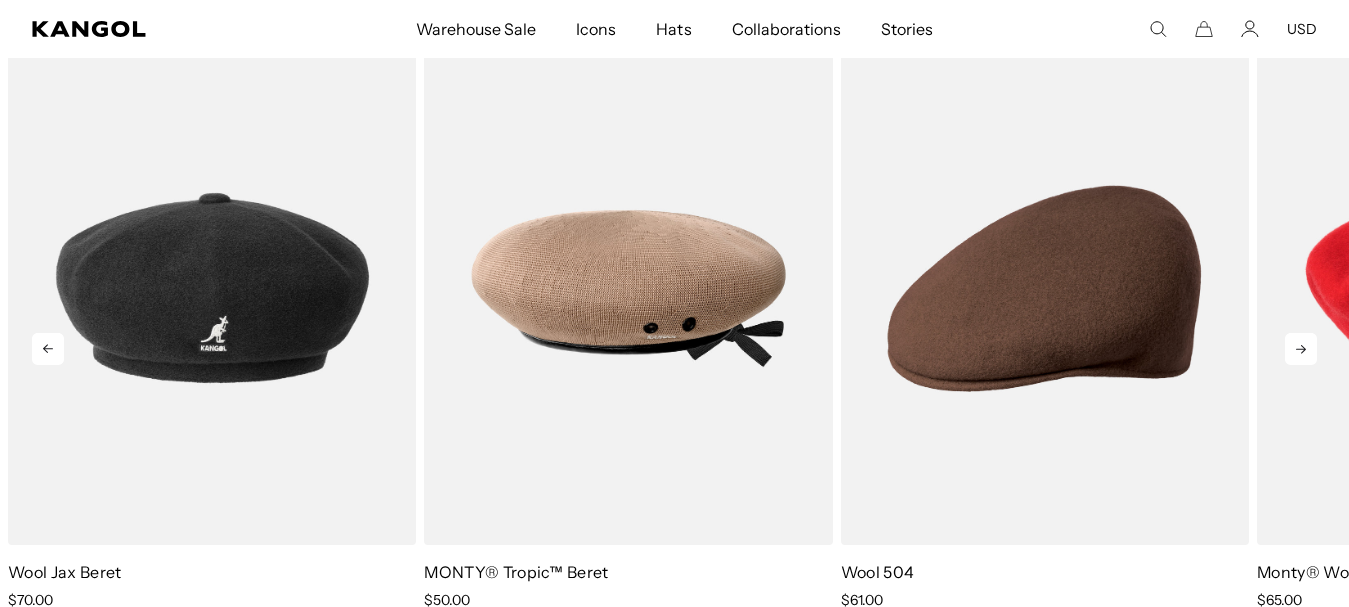 click at bounding box center (1301, 349) 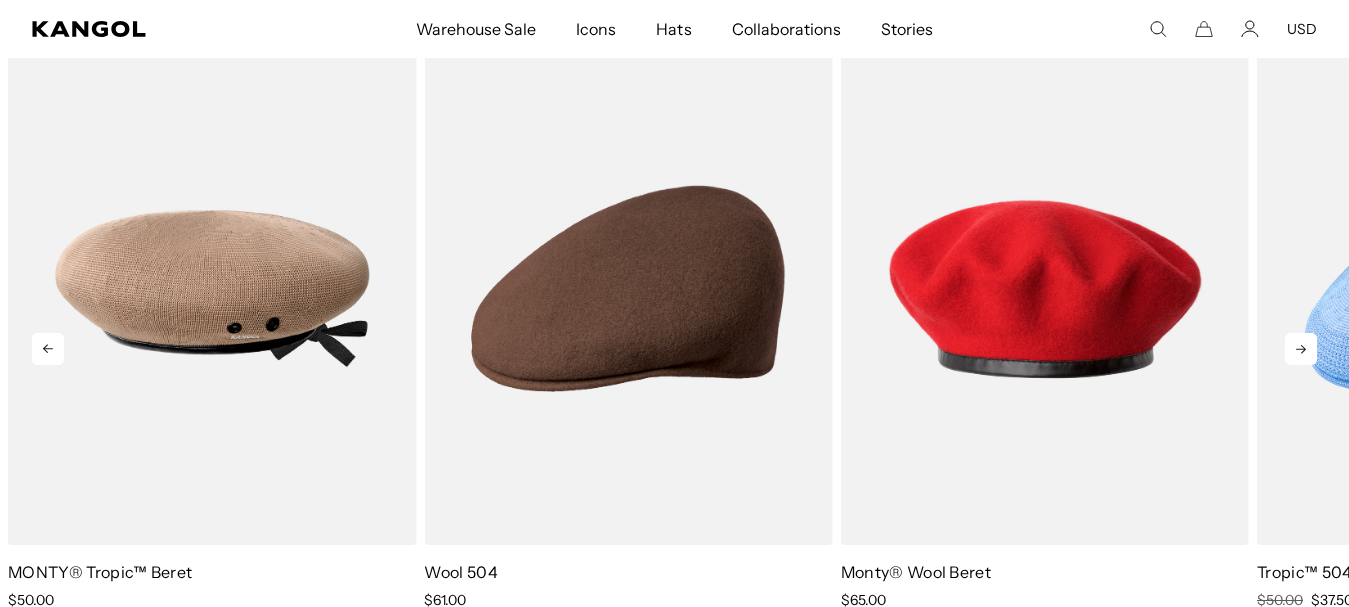 click at bounding box center (1301, 349) 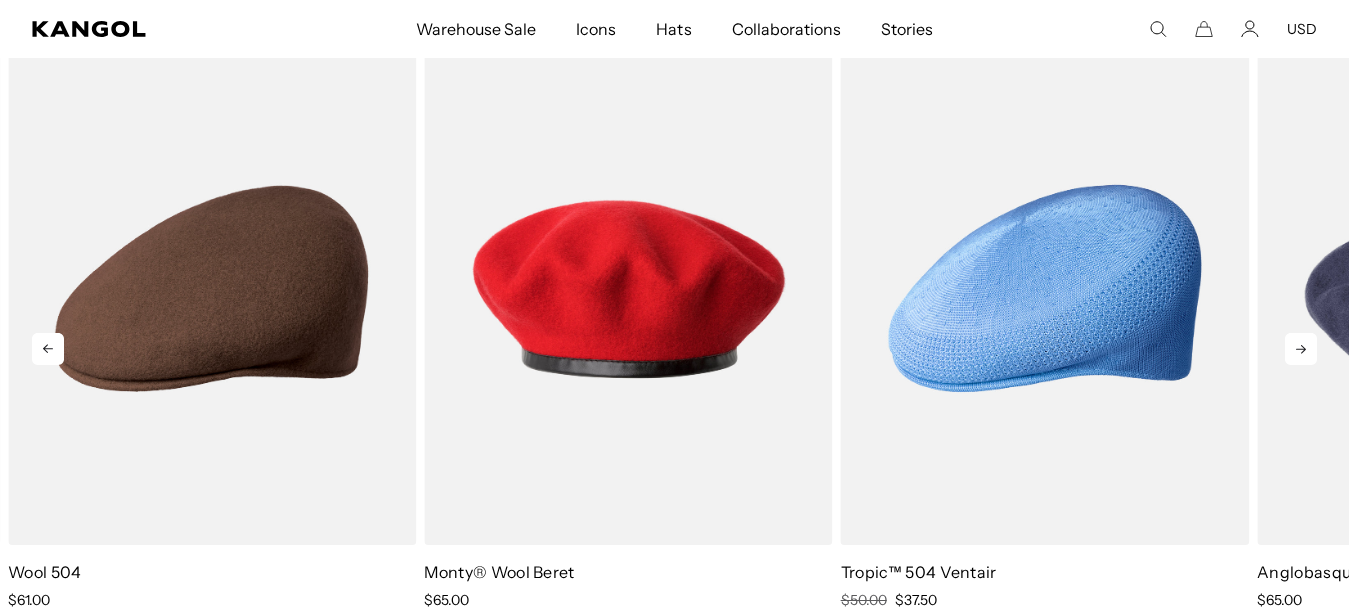 click at bounding box center (1301, 349) 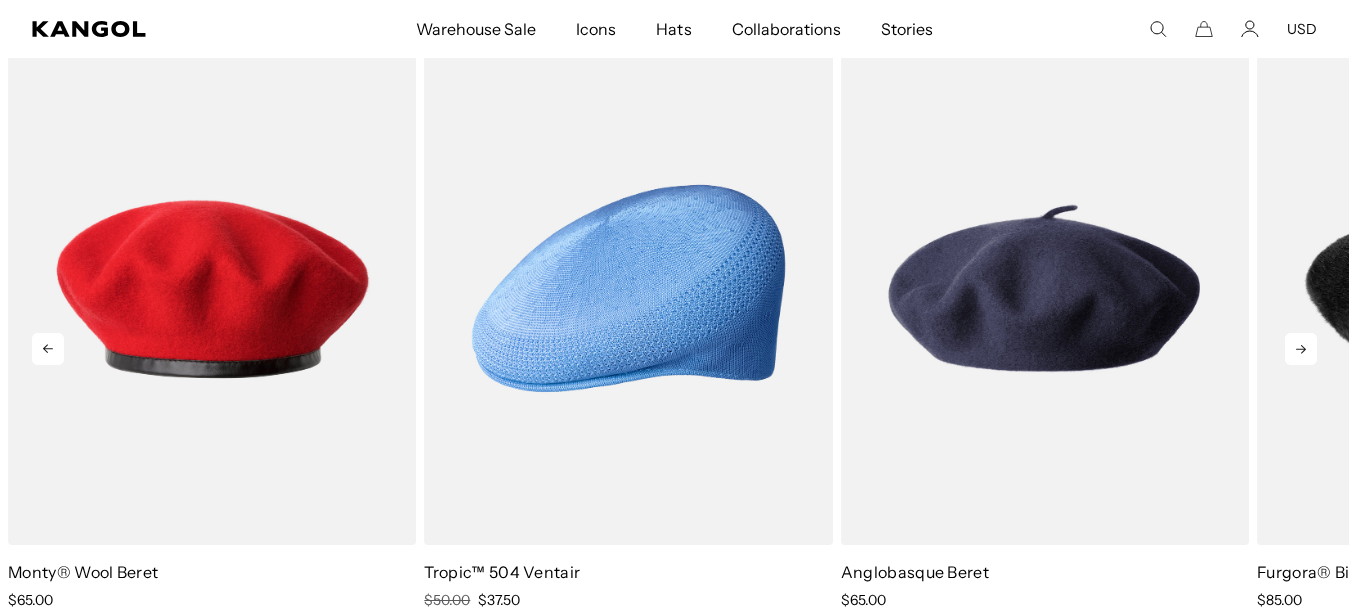 click at bounding box center (1301, 349) 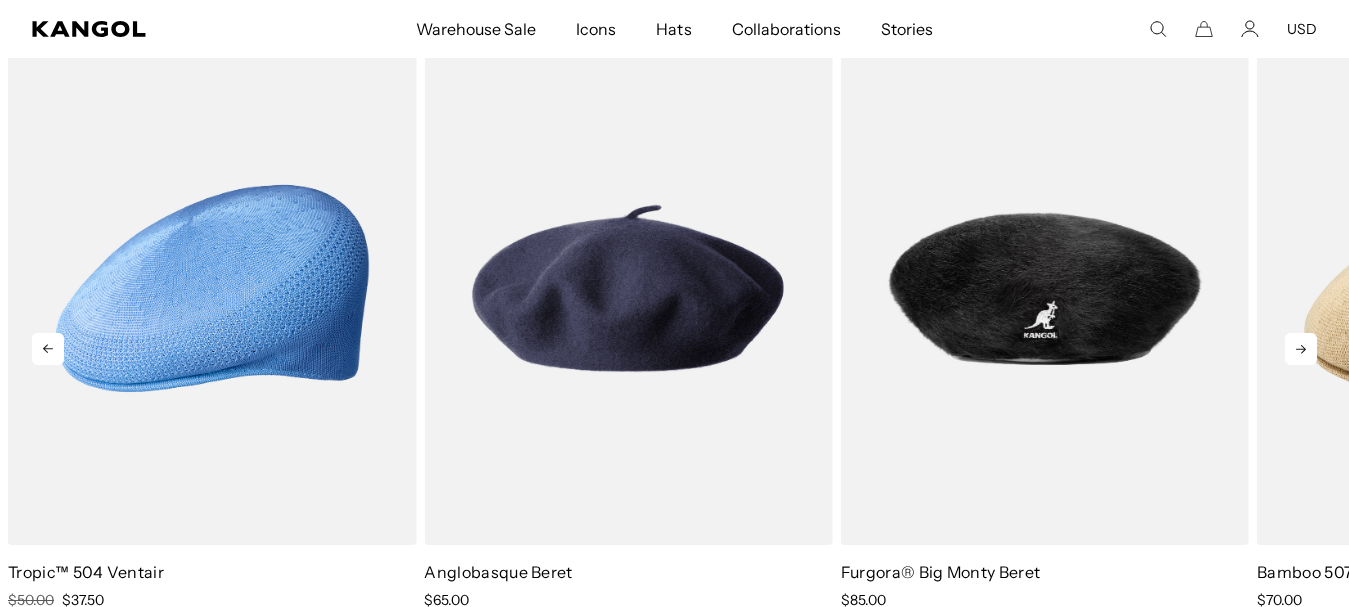 click at bounding box center (1301, 349) 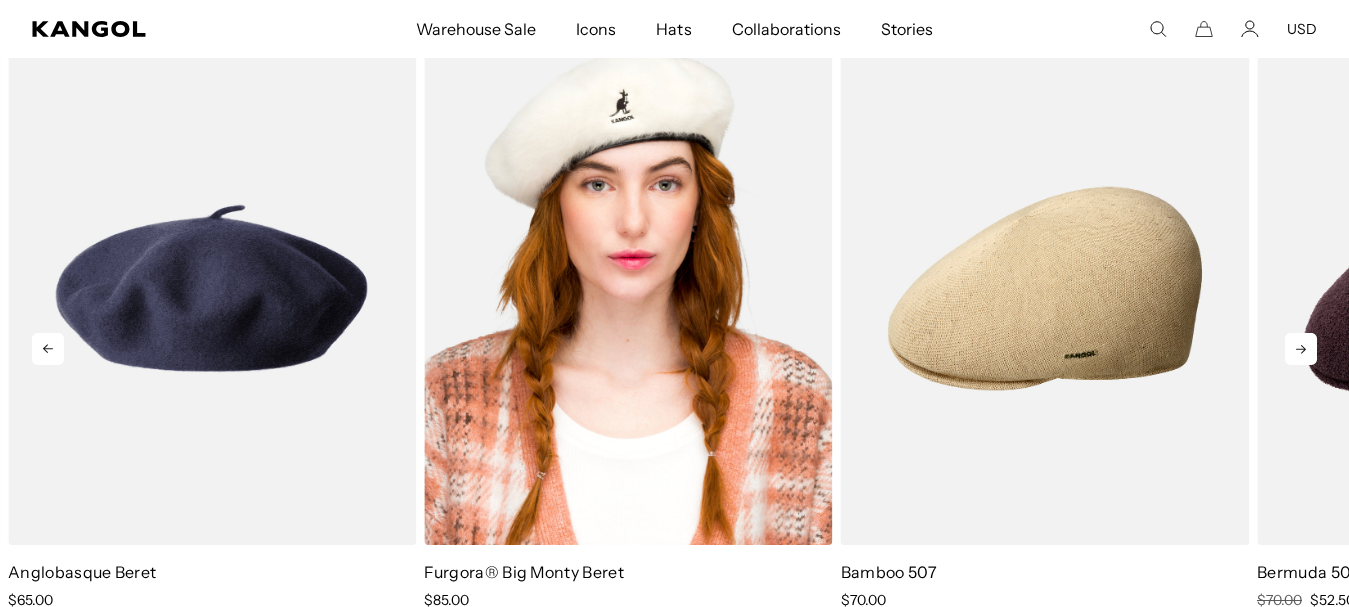 scroll, scrollTop: 0, scrollLeft: 0, axis: both 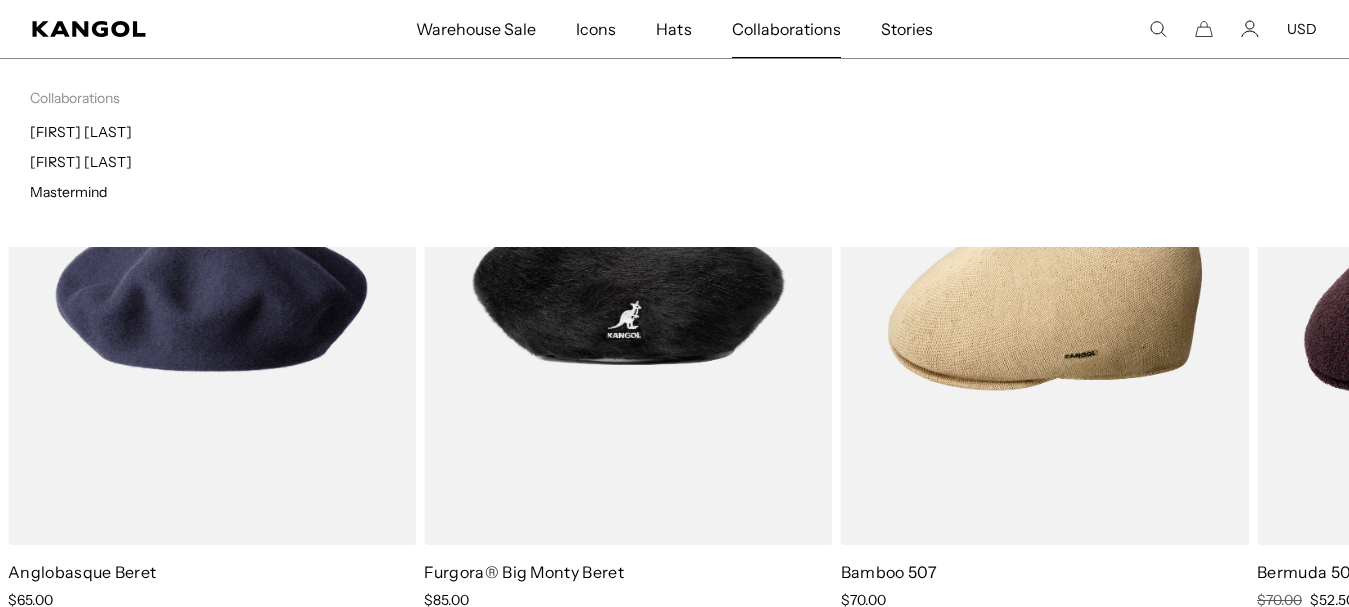 click on "Collaborations
Collaborations
Tadanori Yokoo
Tristan Eaton
Mastermind" at bounding box center (674, 124) 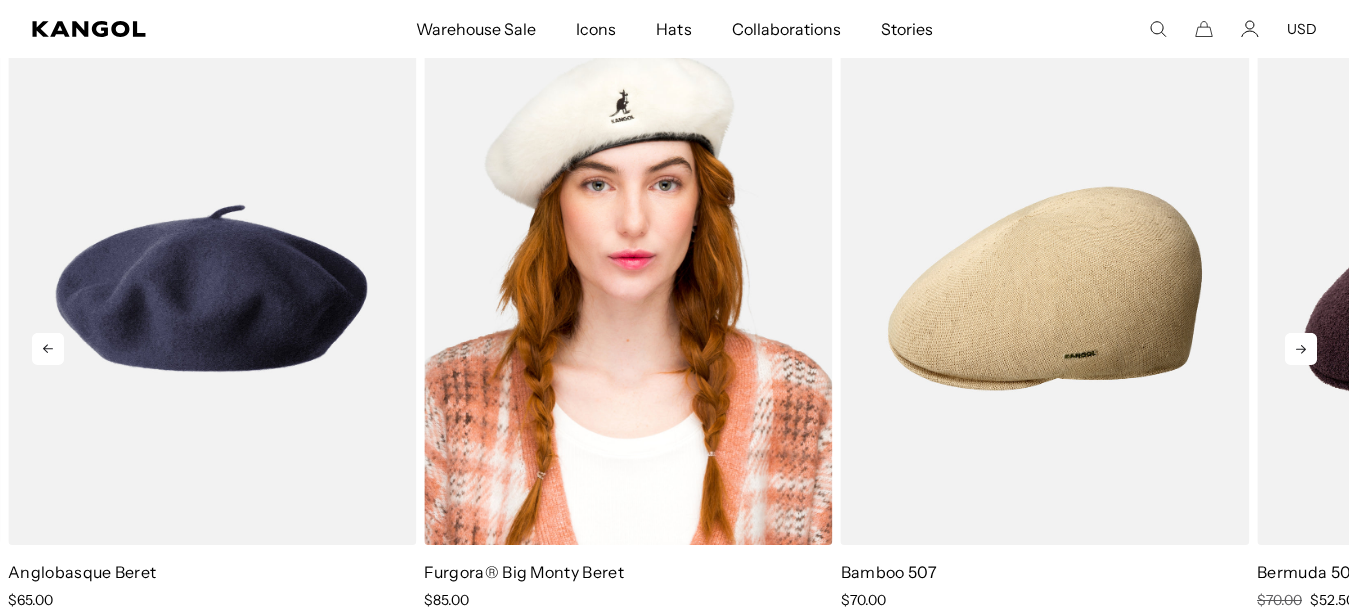 scroll, scrollTop: 0, scrollLeft: 412, axis: horizontal 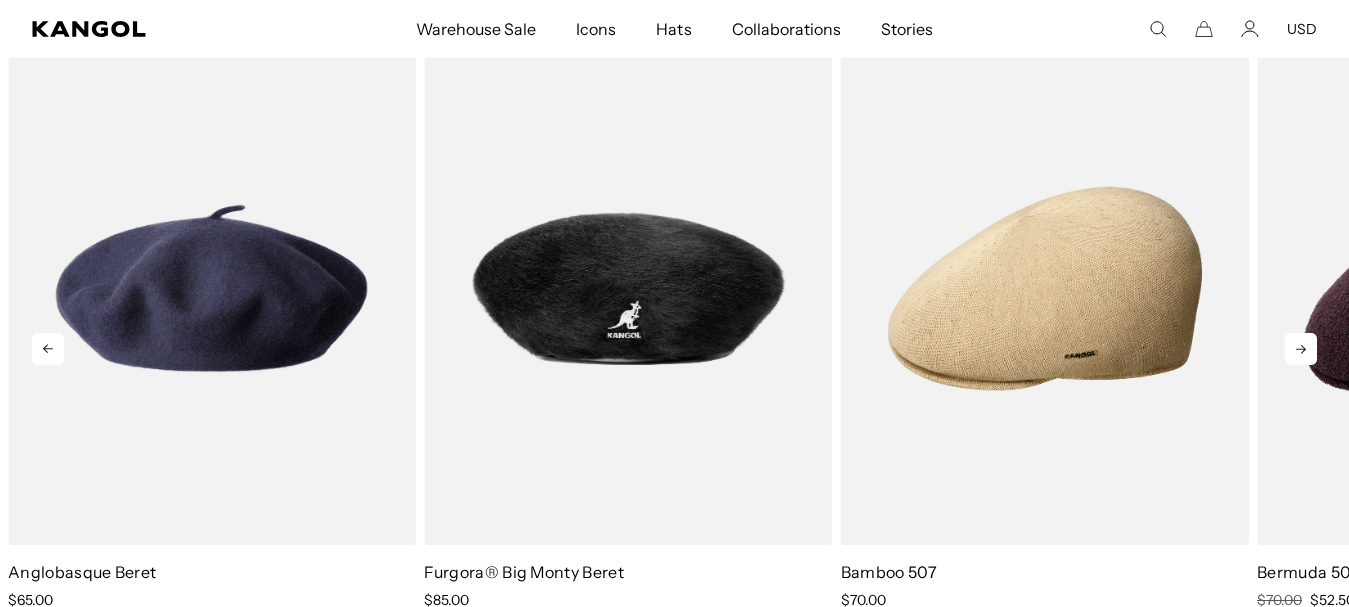 click at bounding box center (1301, 349) 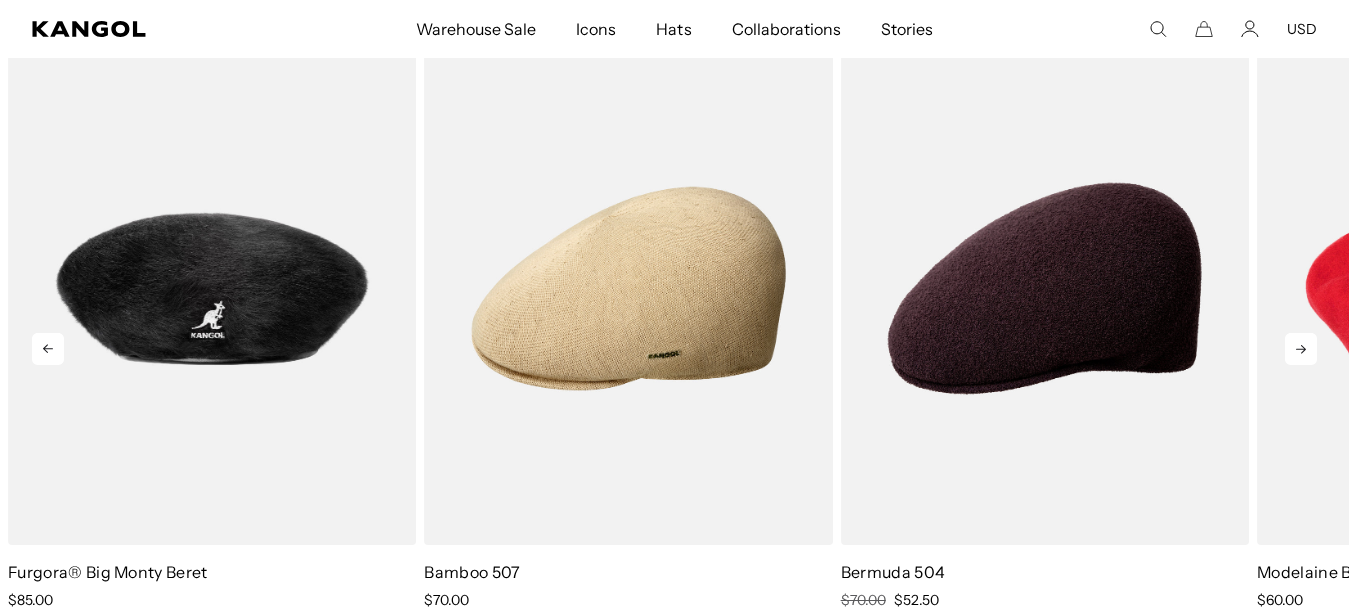 scroll, scrollTop: 0, scrollLeft: 412, axis: horizontal 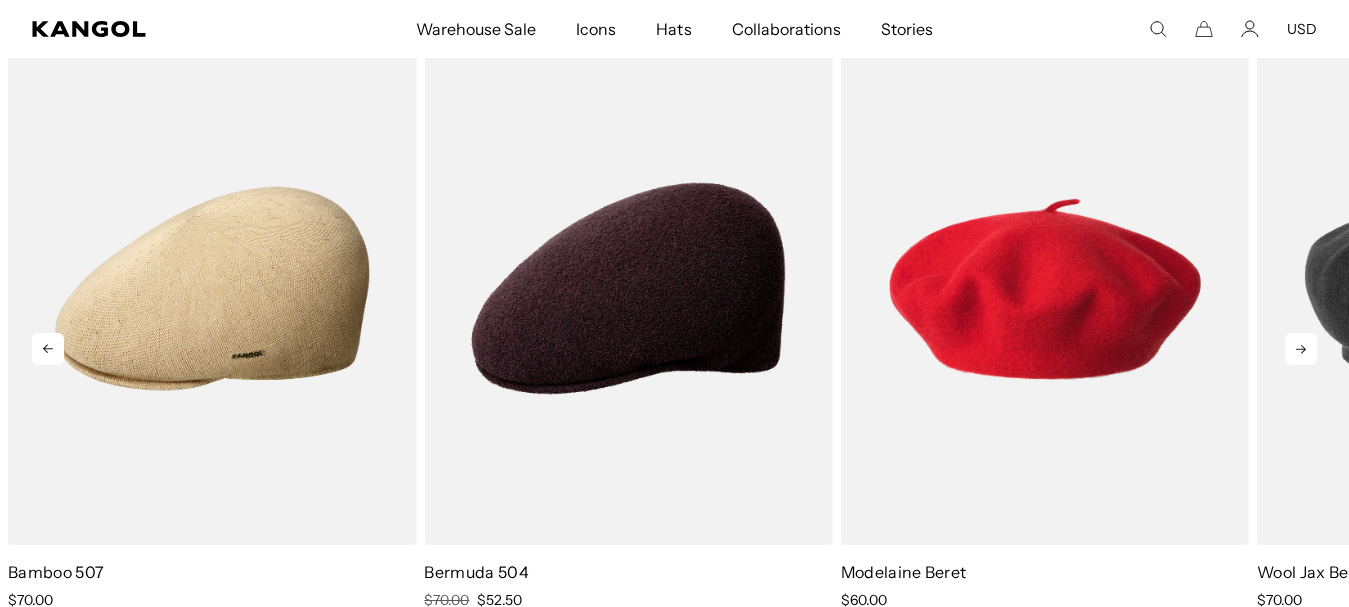 click at bounding box center [1301, 349] 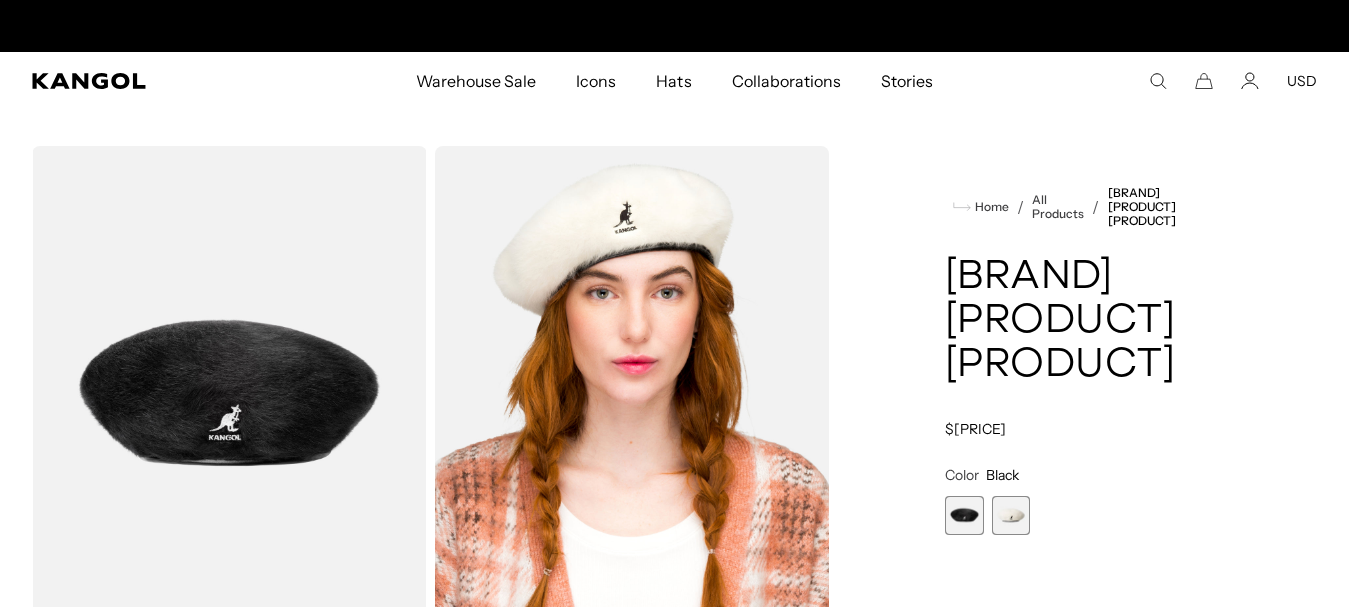 scroll, scrollTop: 0, scrollLeft: 0, axis: both 